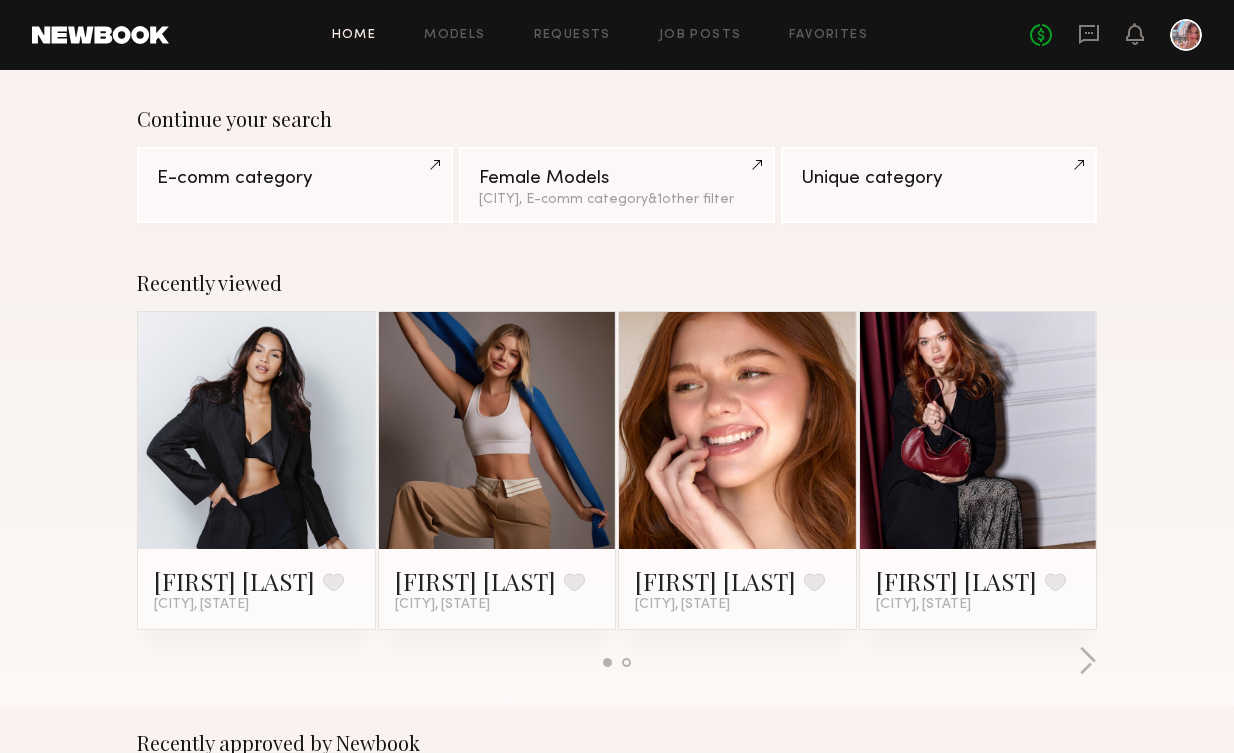 scroll, scrollTop: 0, scrollLeft: 0, axis: both 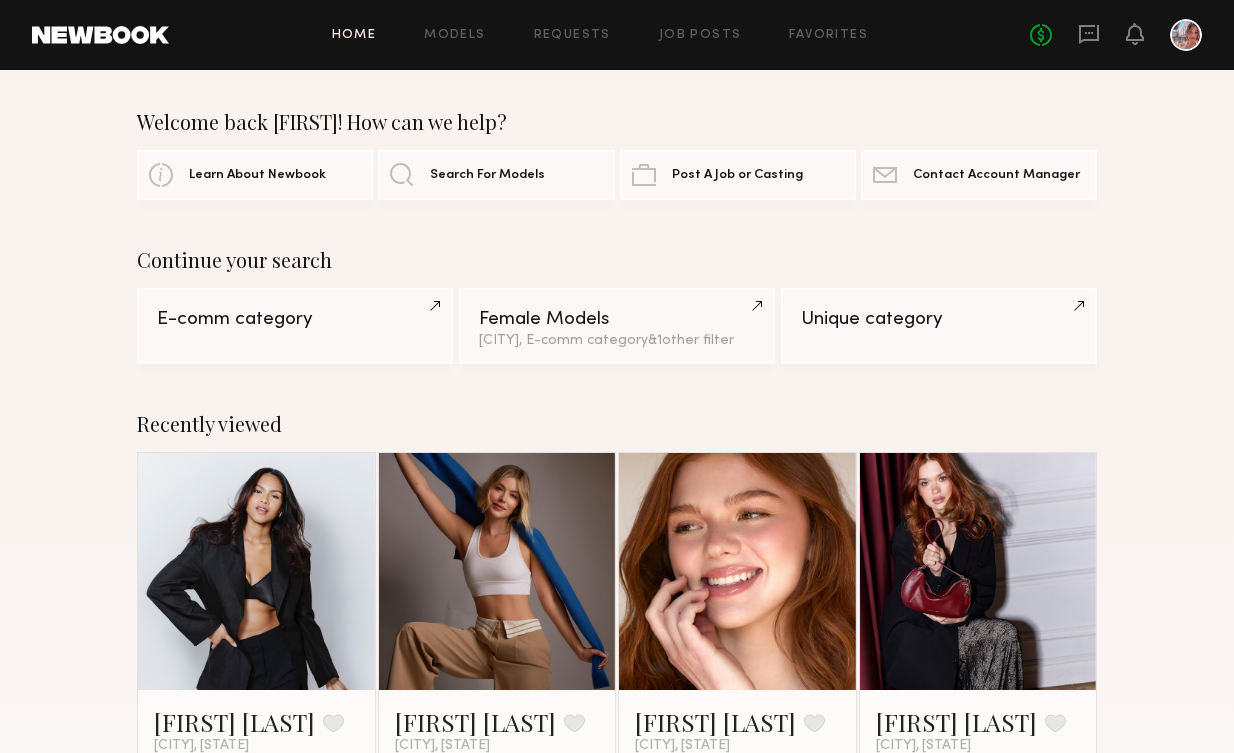 click on "No fees up to $5,000" 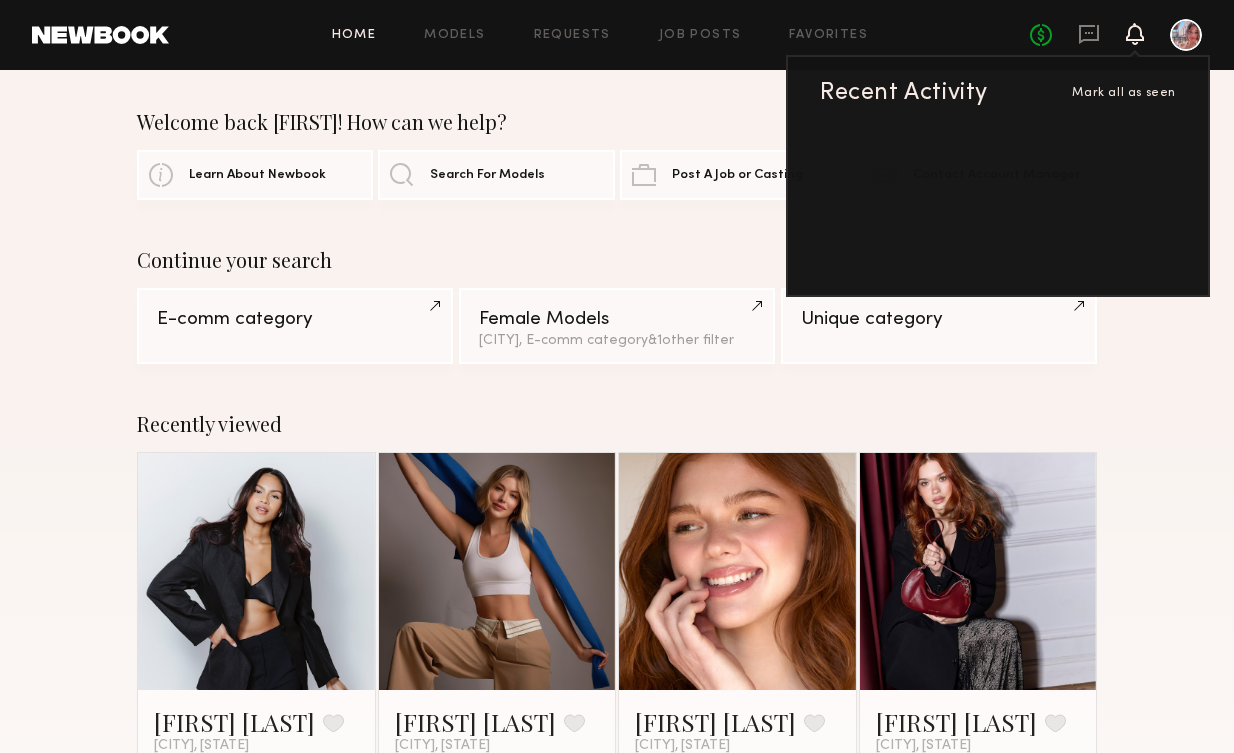 click 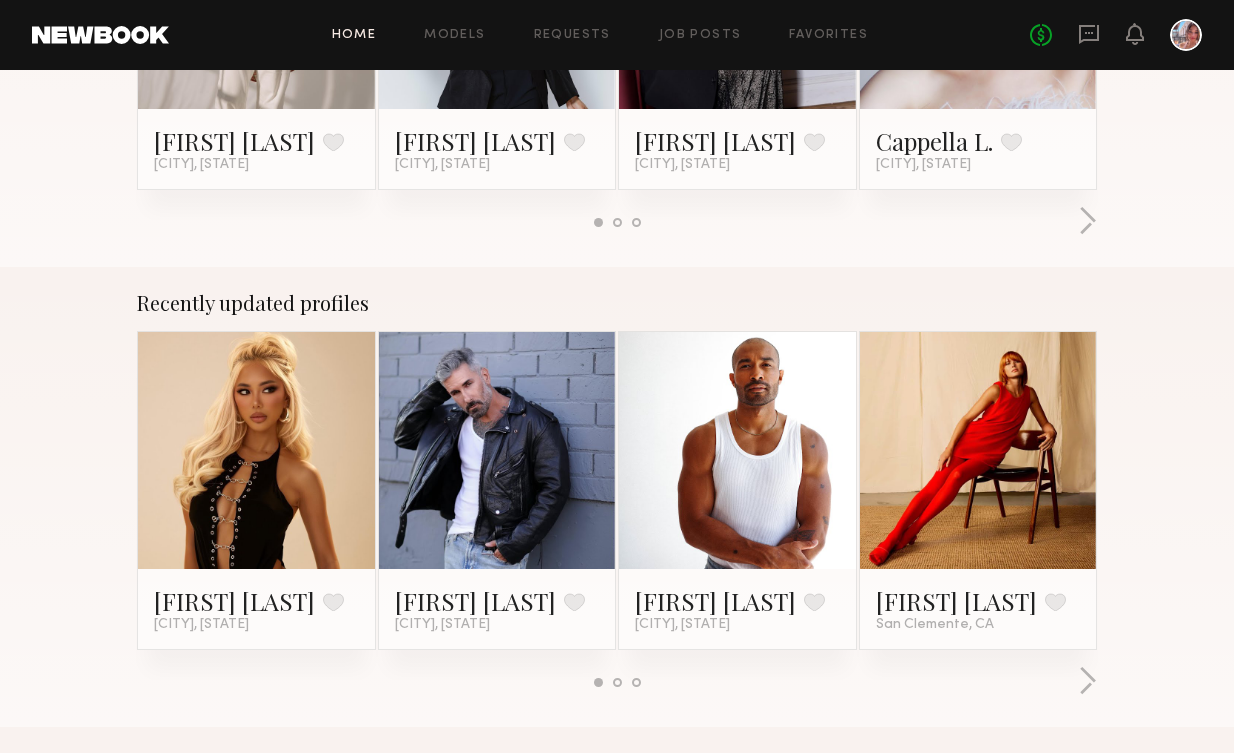 scroll, scrollTop: 0, scrollLeft: 0, axis: both 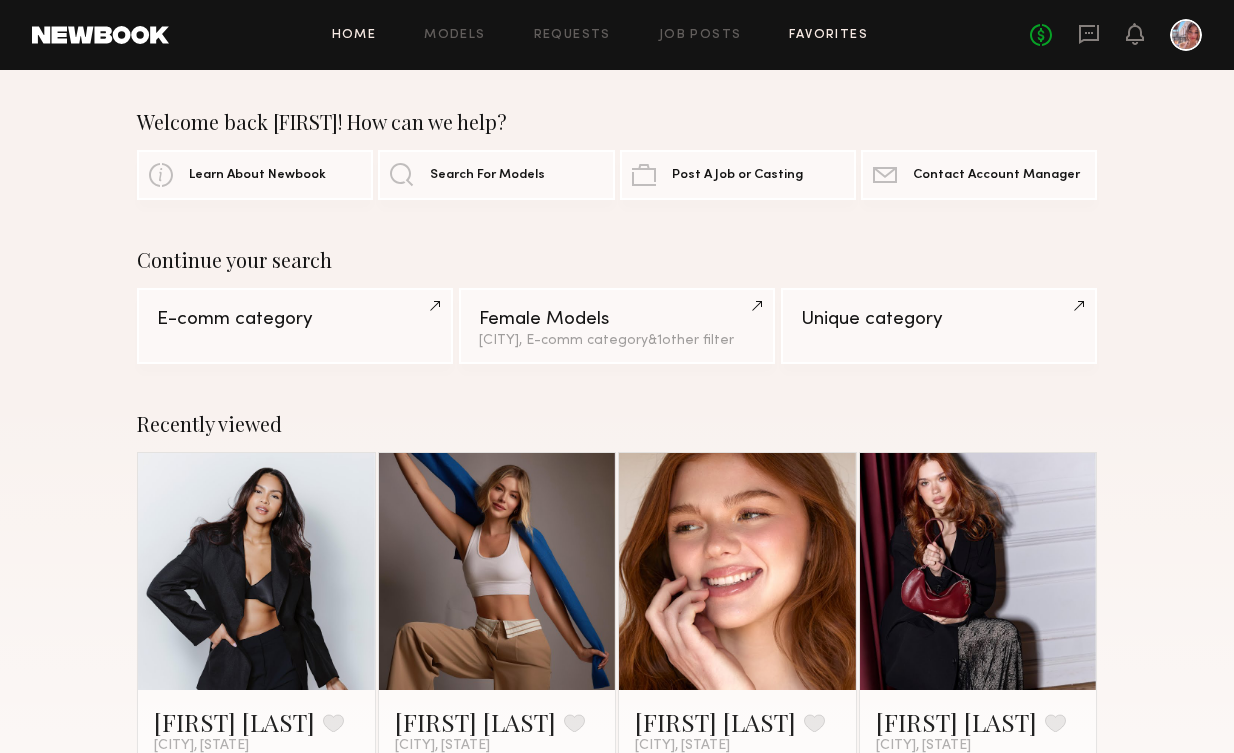 click on "Favorites" 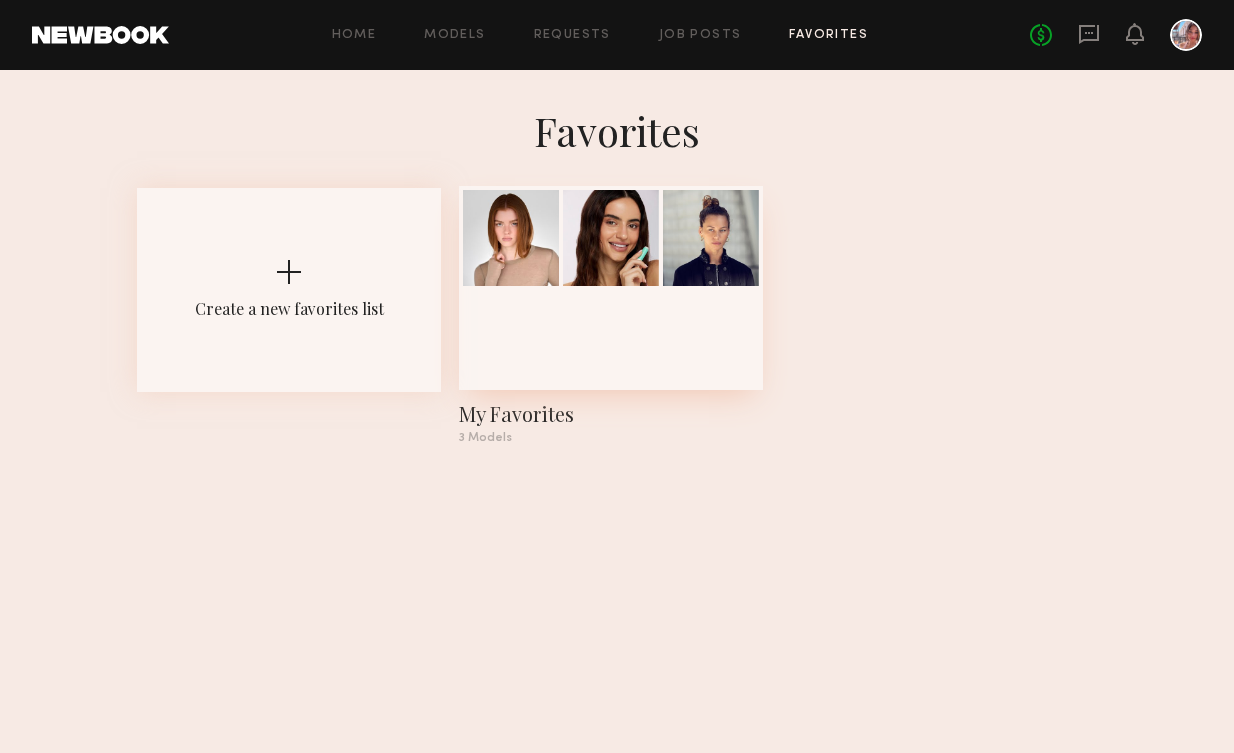 click on "My Favorites" 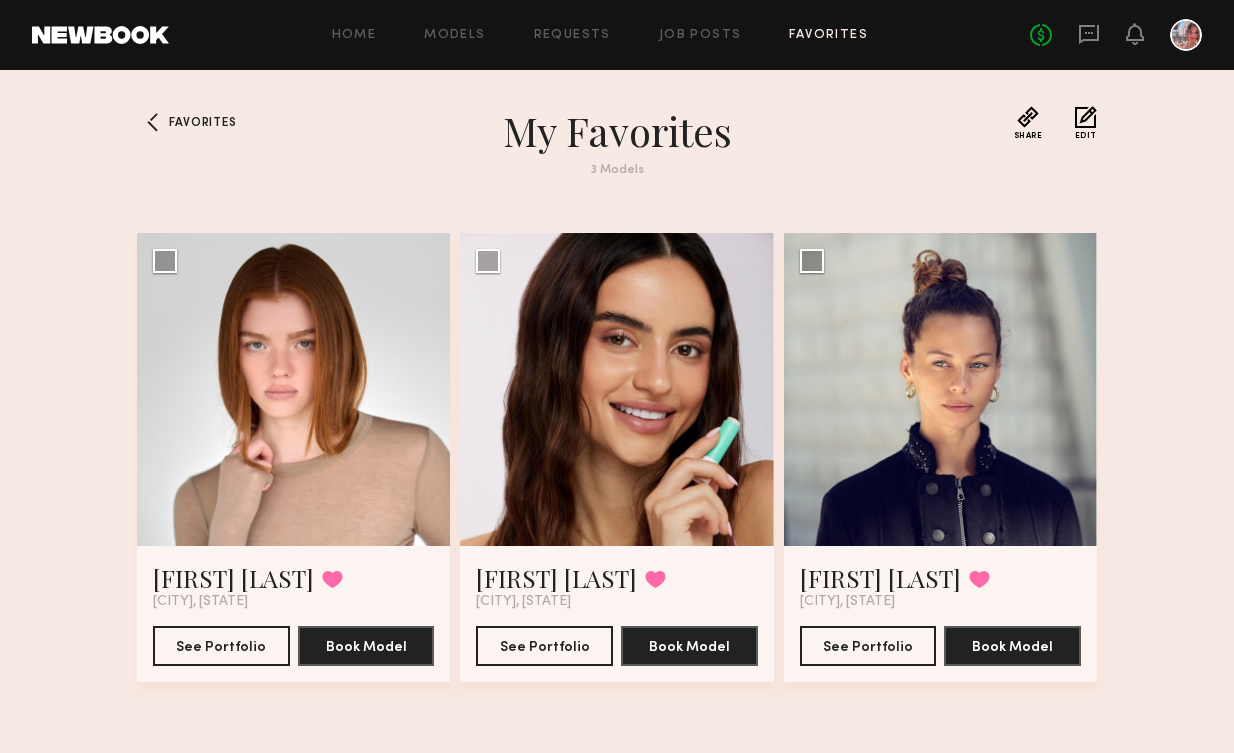 click on "Edit" 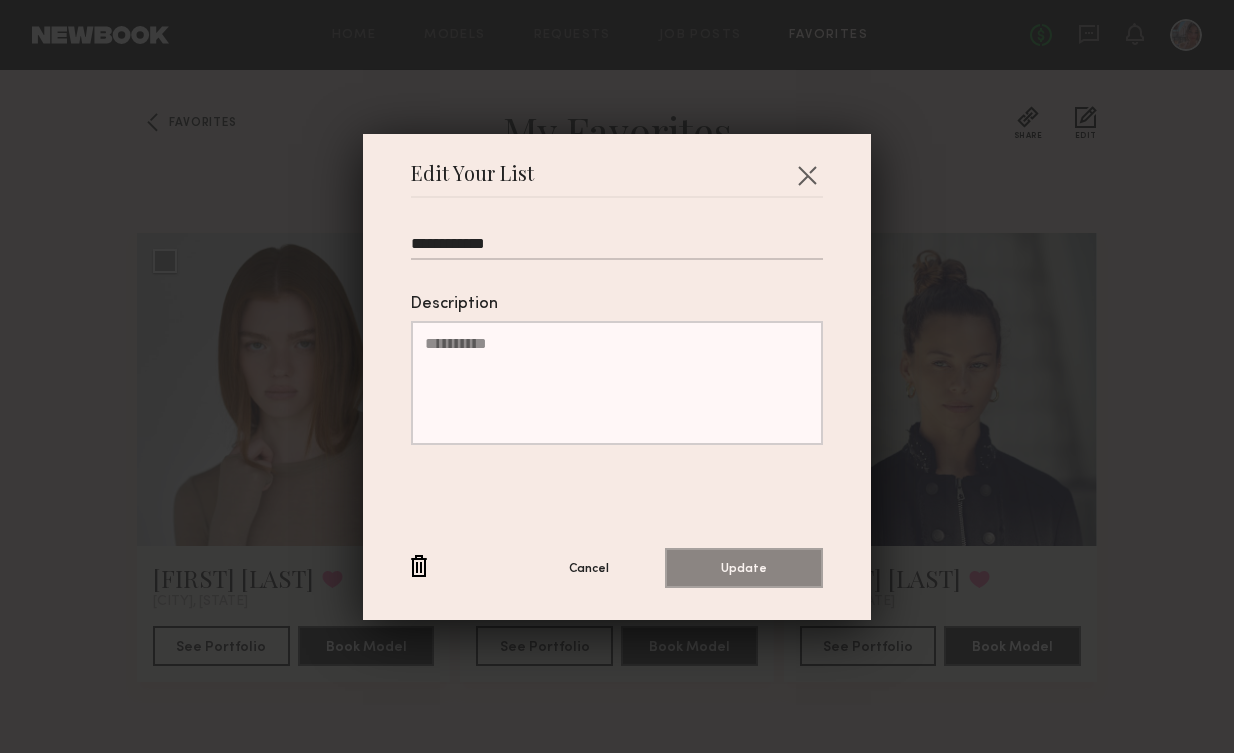 drag, startPoint x: 512, startPoint y: 238, endPoint x: 415, endPoint y: 238, distance: 97 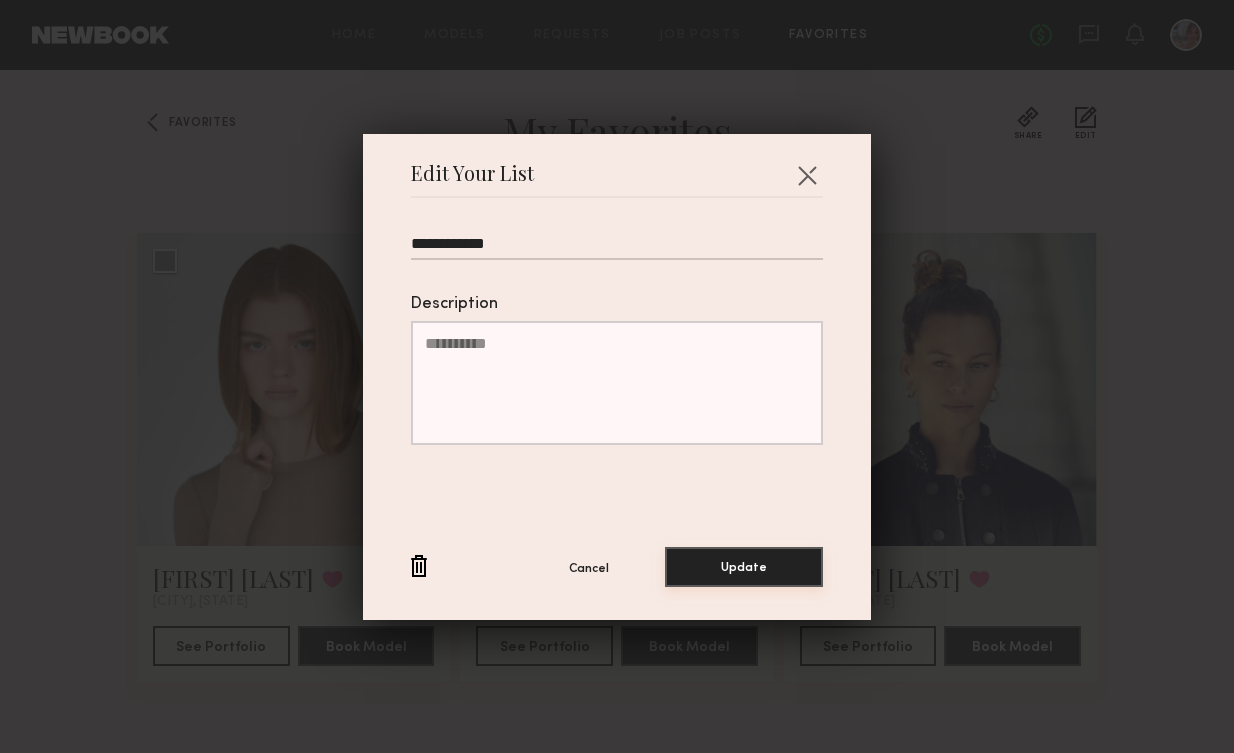 type on "**********" 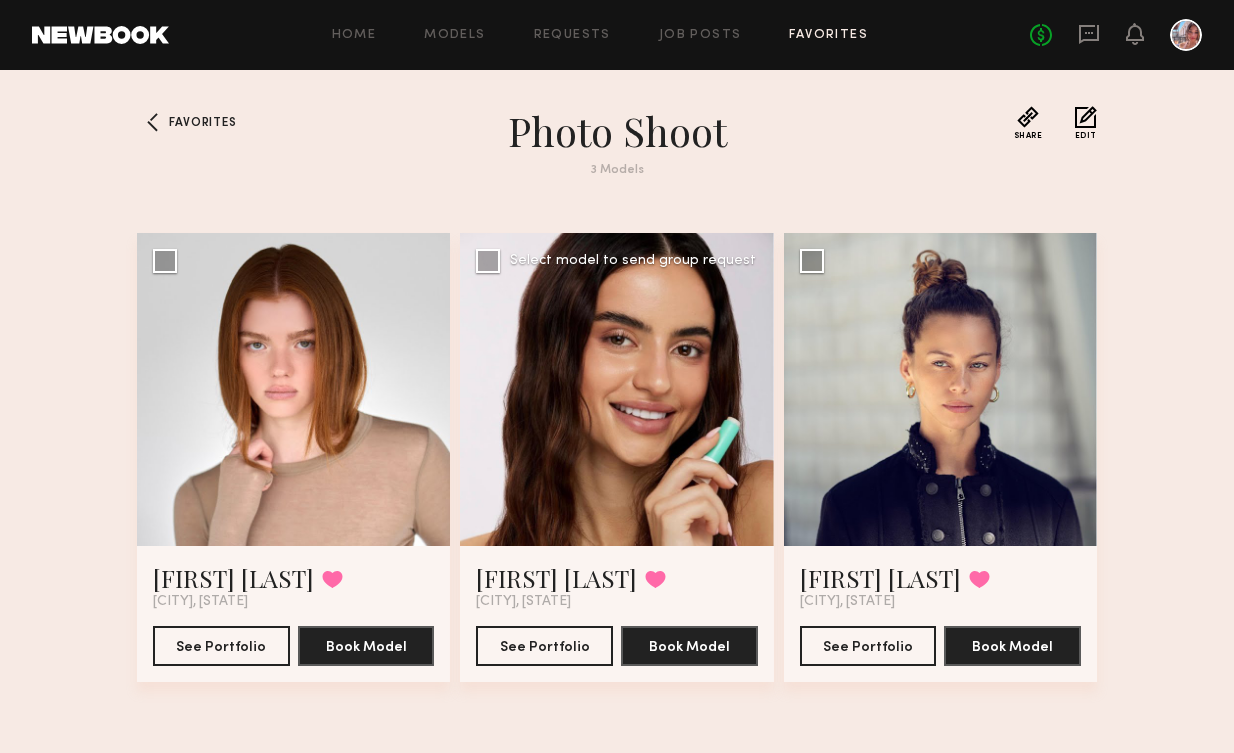 click 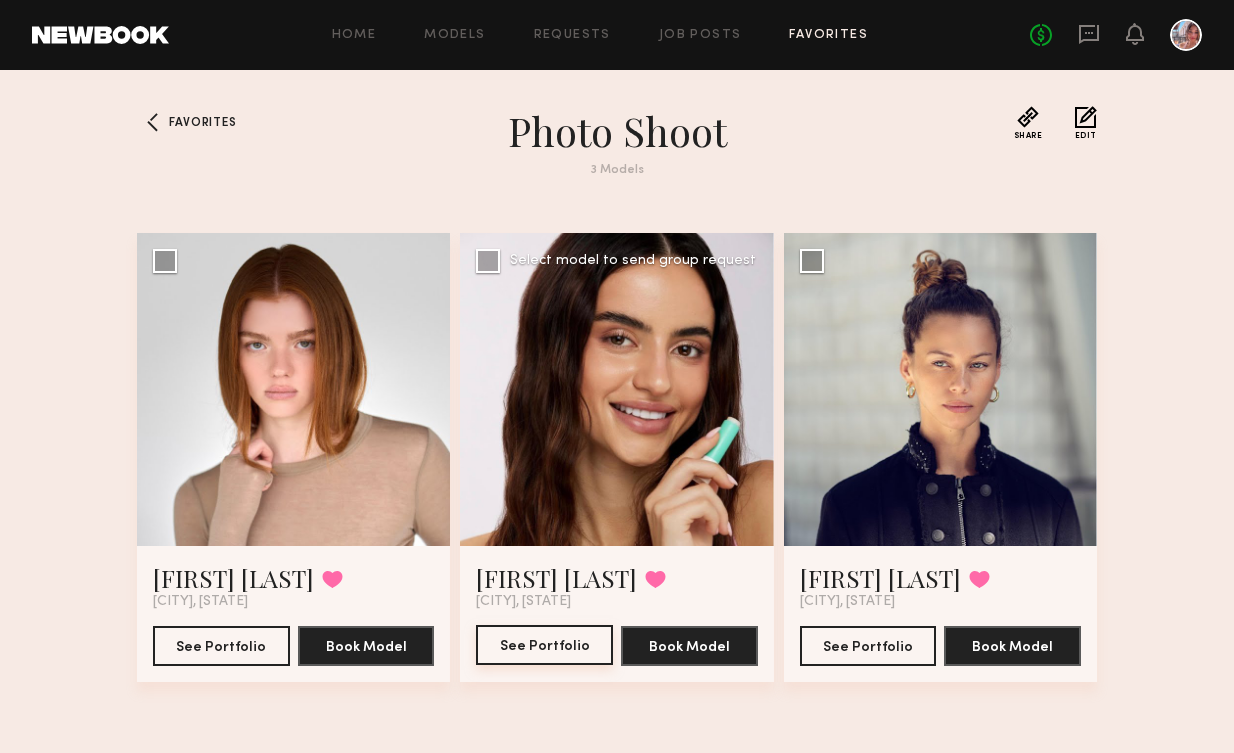 click on "See Portfolio" 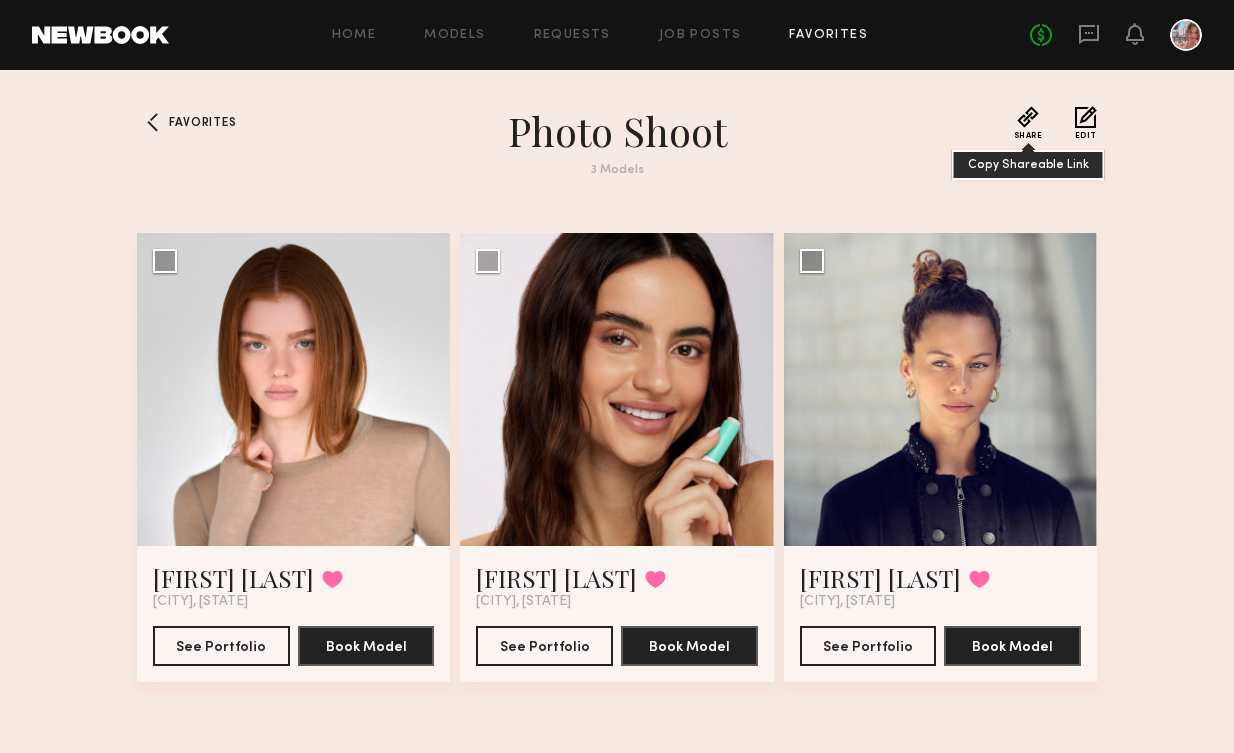 click on "Share" 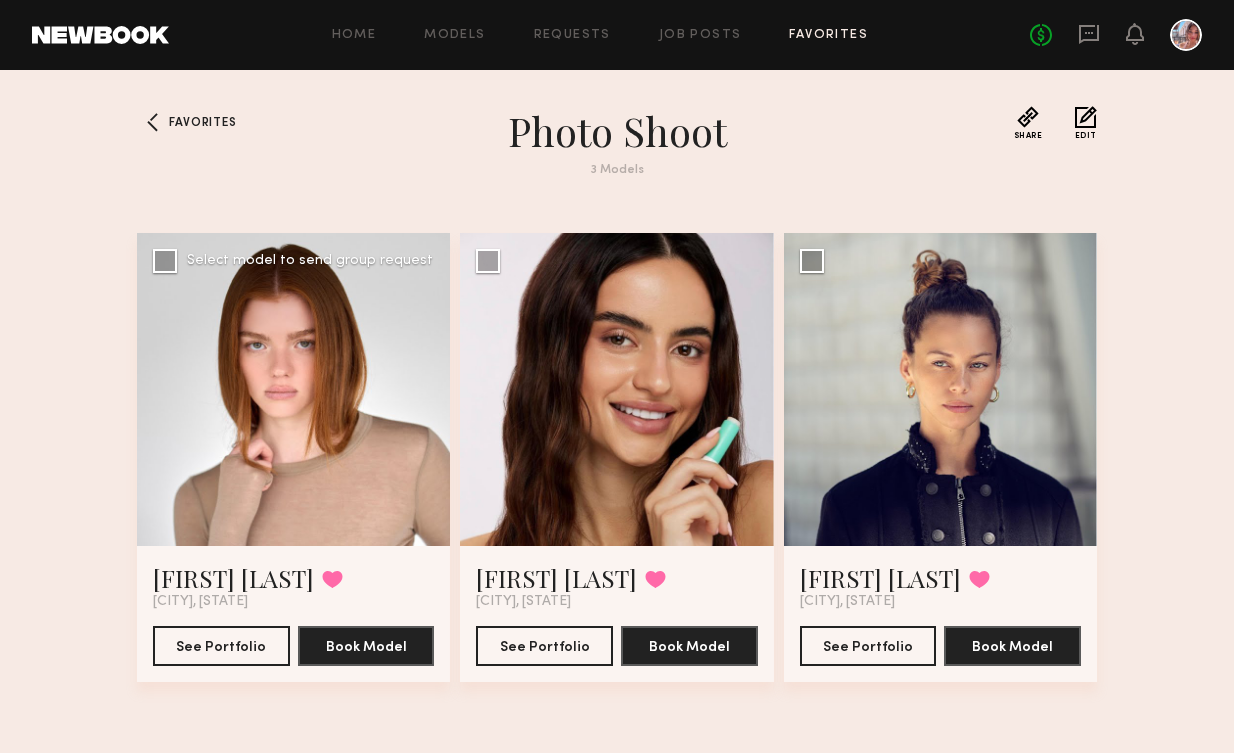 click 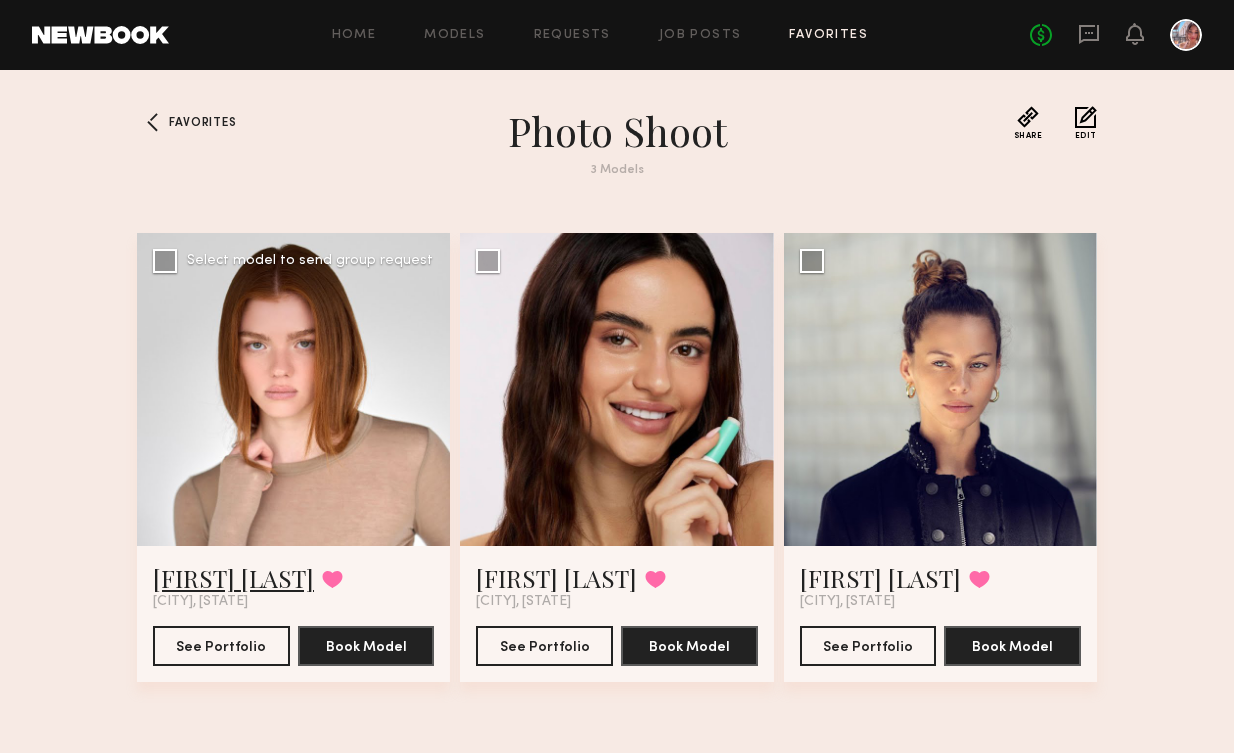 click on "[FIRST] [LAST]" 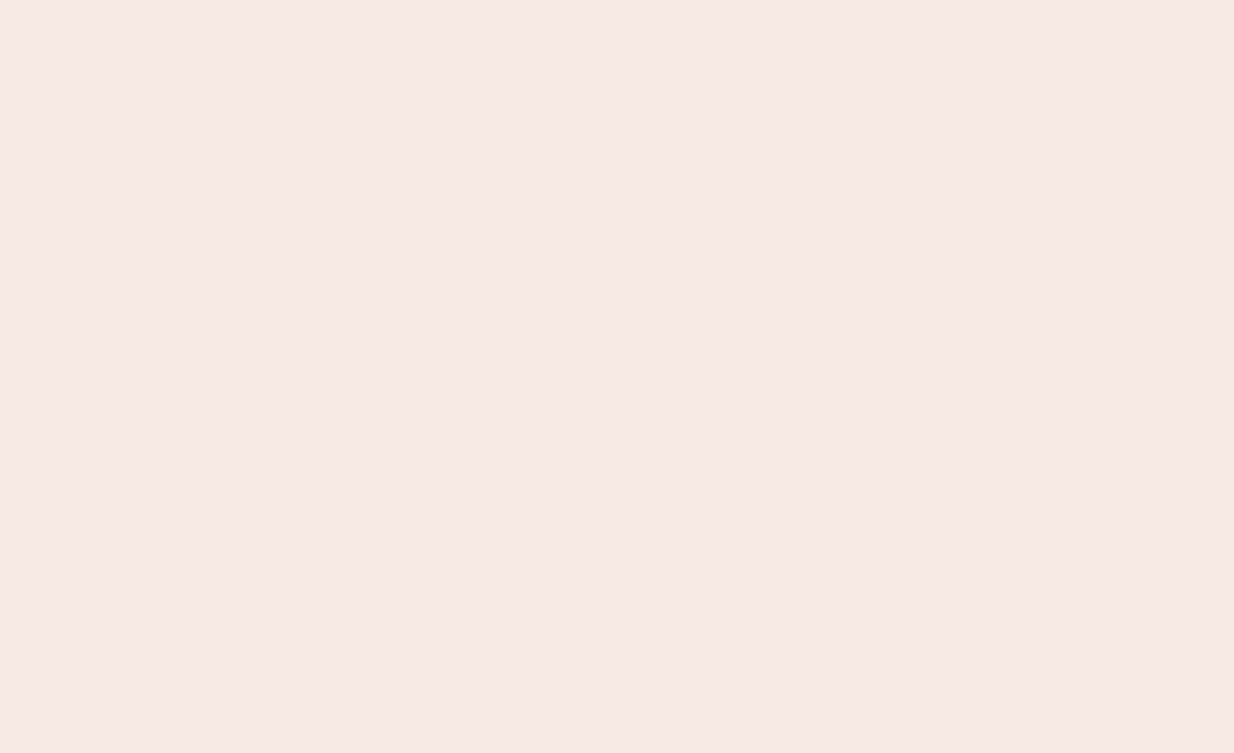 scroll, scrollTop: 0, scrollLeft: 0, axis: both 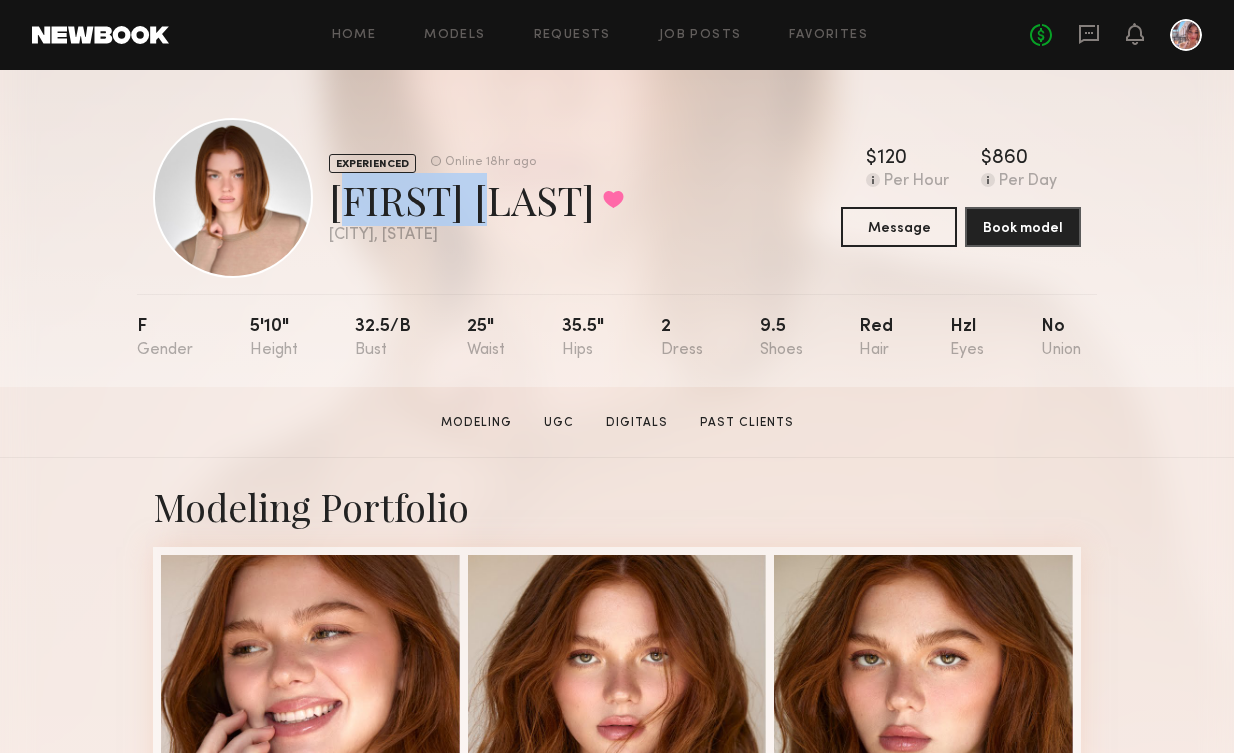 drag, startPoint x: 508, startPoint y: 200, endPoint x: 336, endPoint y: 201, distance: 172.00291 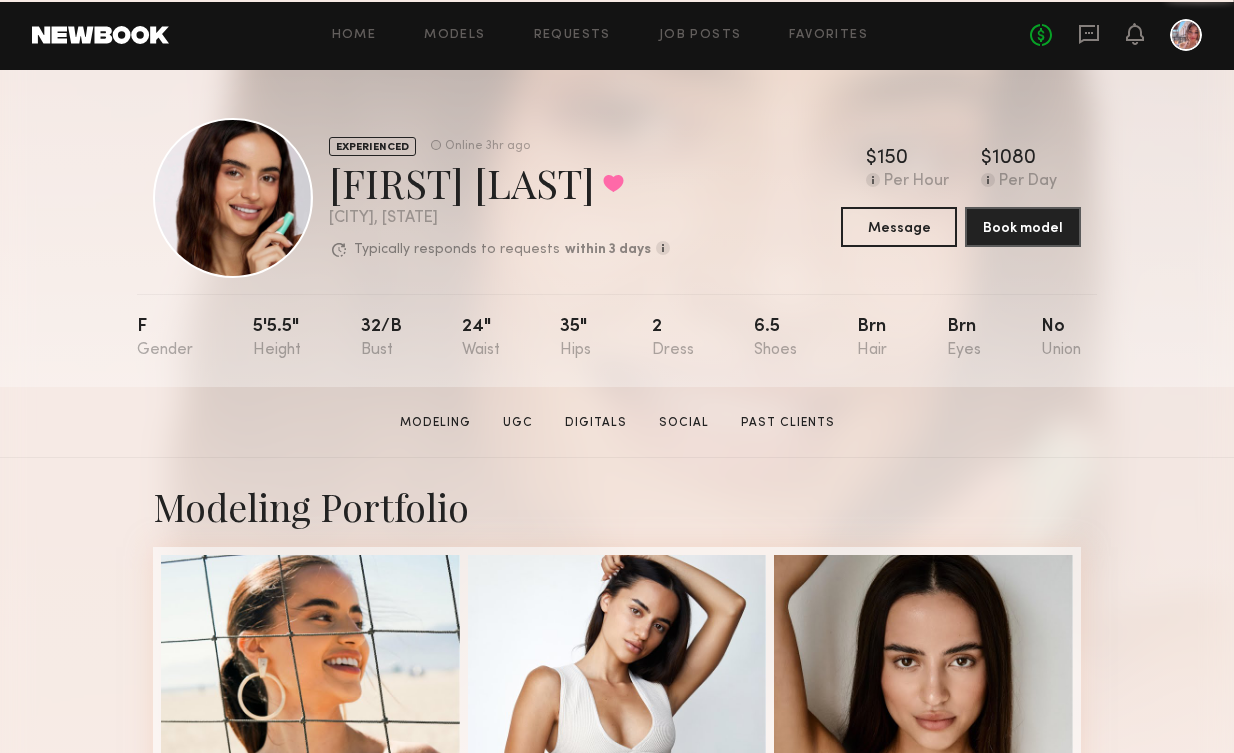 scroll, scrollTop: 0, scrollLeft: 0, axis: both 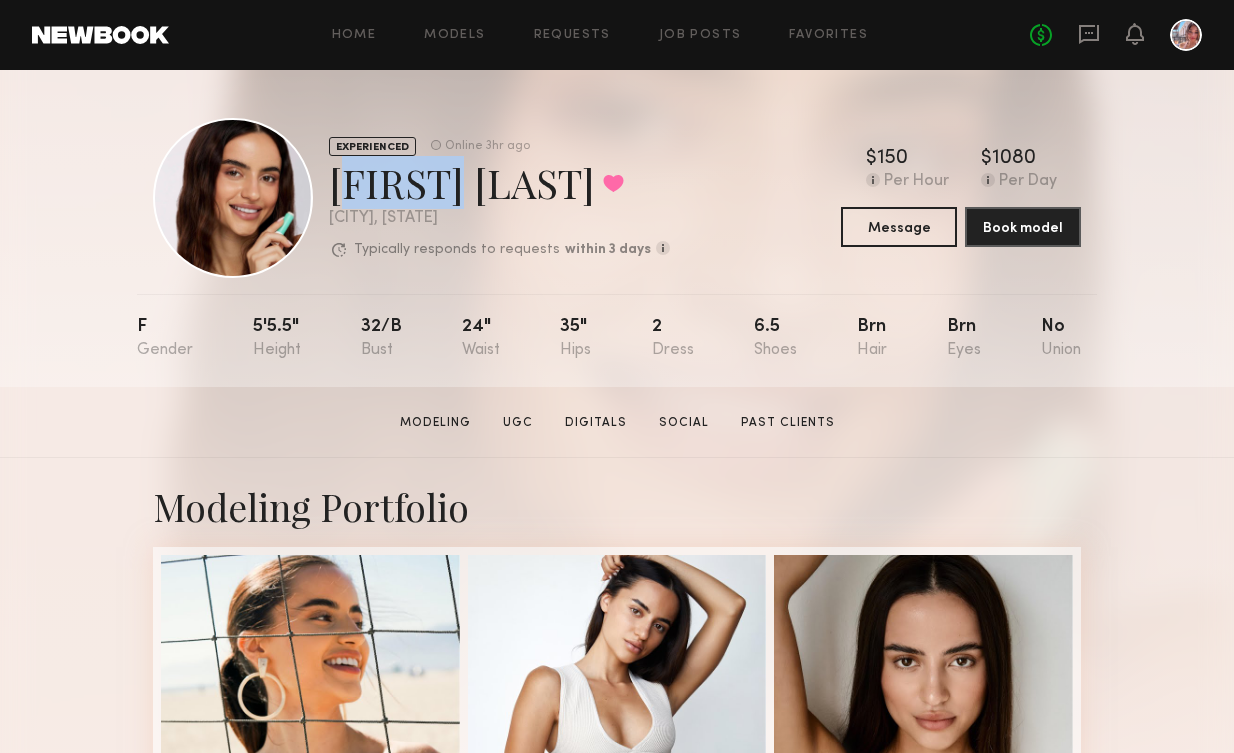 drag, startPoint x: 448, startPoint y: 181, endPoint x: 335, endPoint y: 189, distance: 113.28283 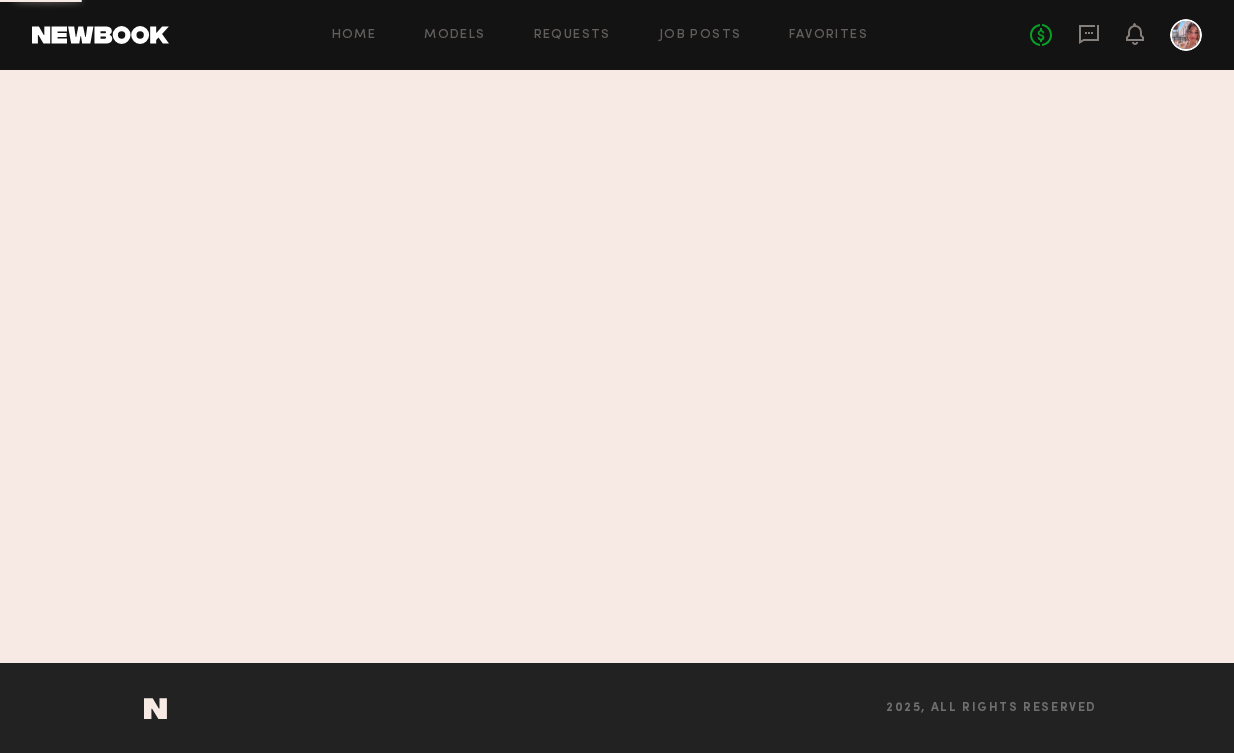 scroll, scrollTop: 0, scrollLeft: 0, axis: both 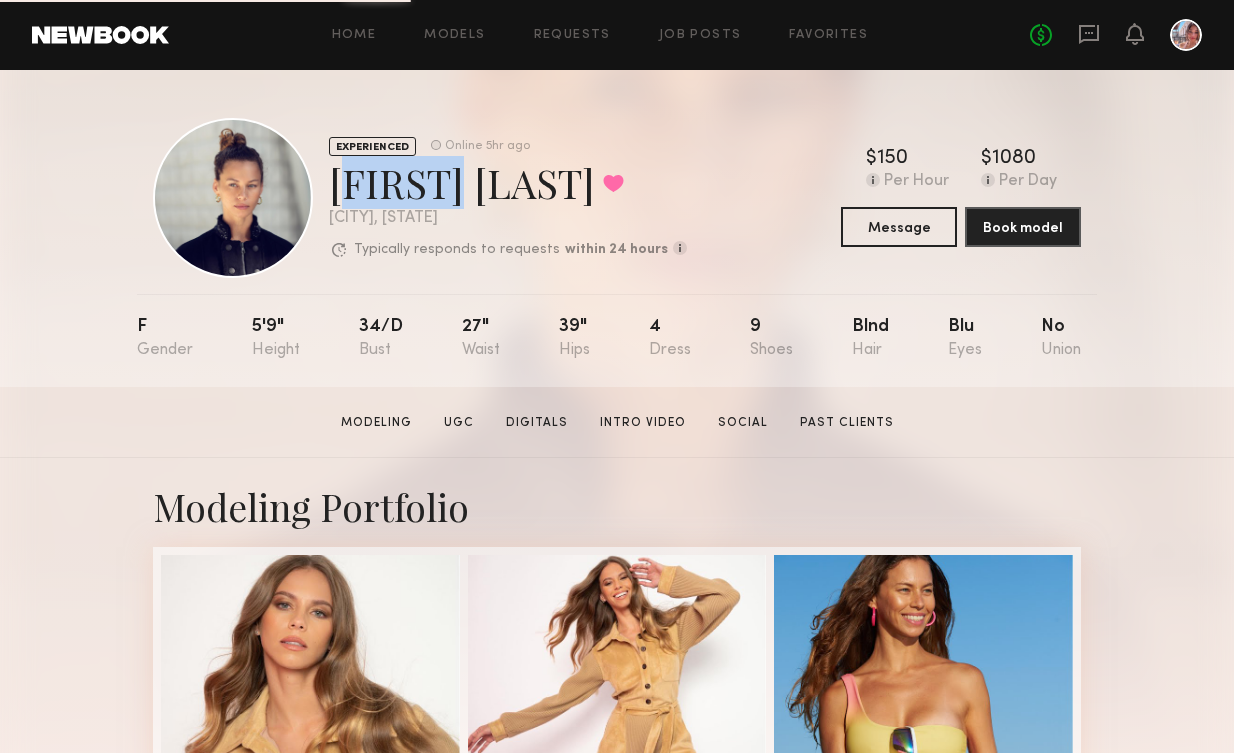 drag, startPoint x: 440, startPoint y: 187, endPoint x: 334, endPoint y: 187, distance: 106 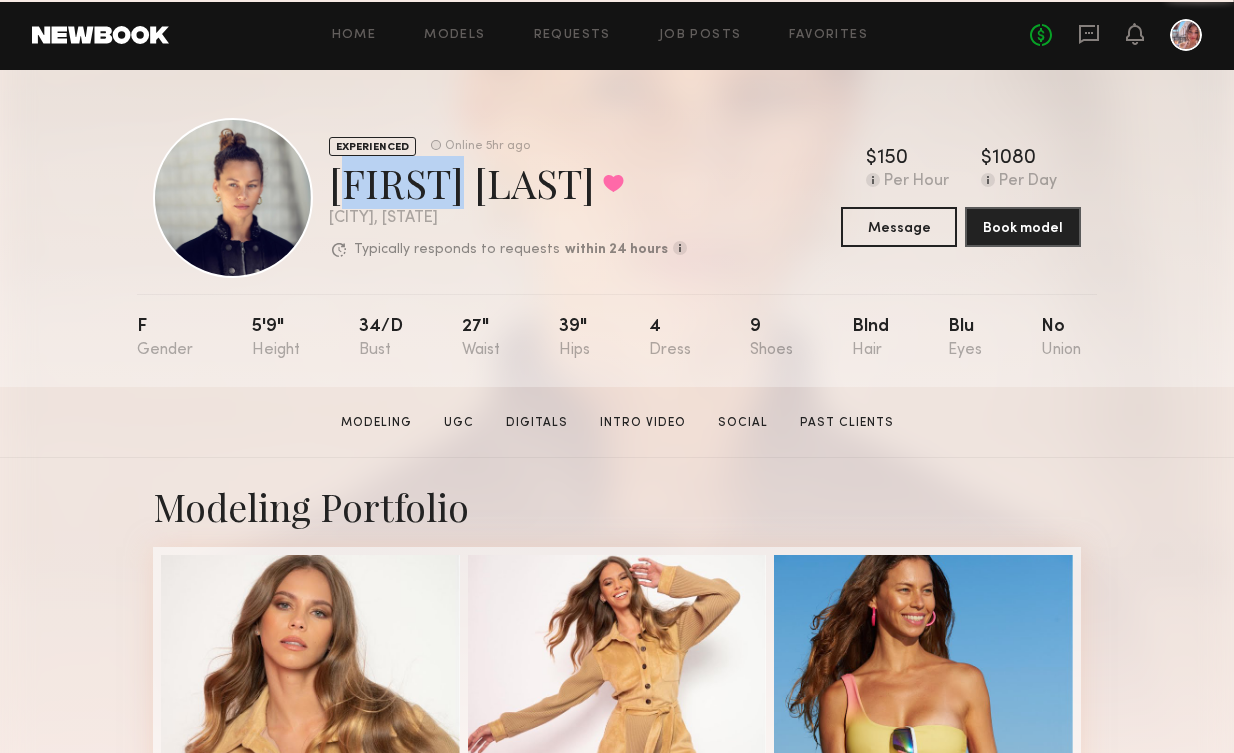 copy on "[FIRST] [LAST]" 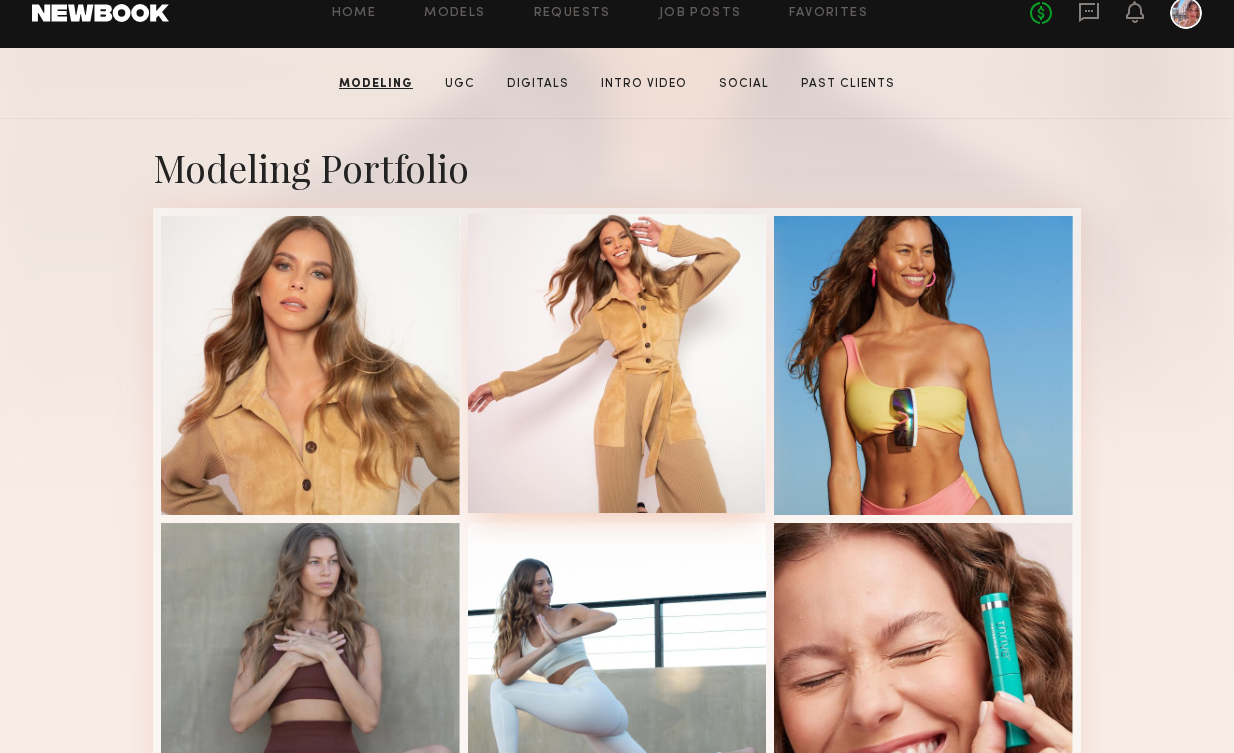 scroll, scrollTop: 332, scrollLeft: 0, axis: vertical 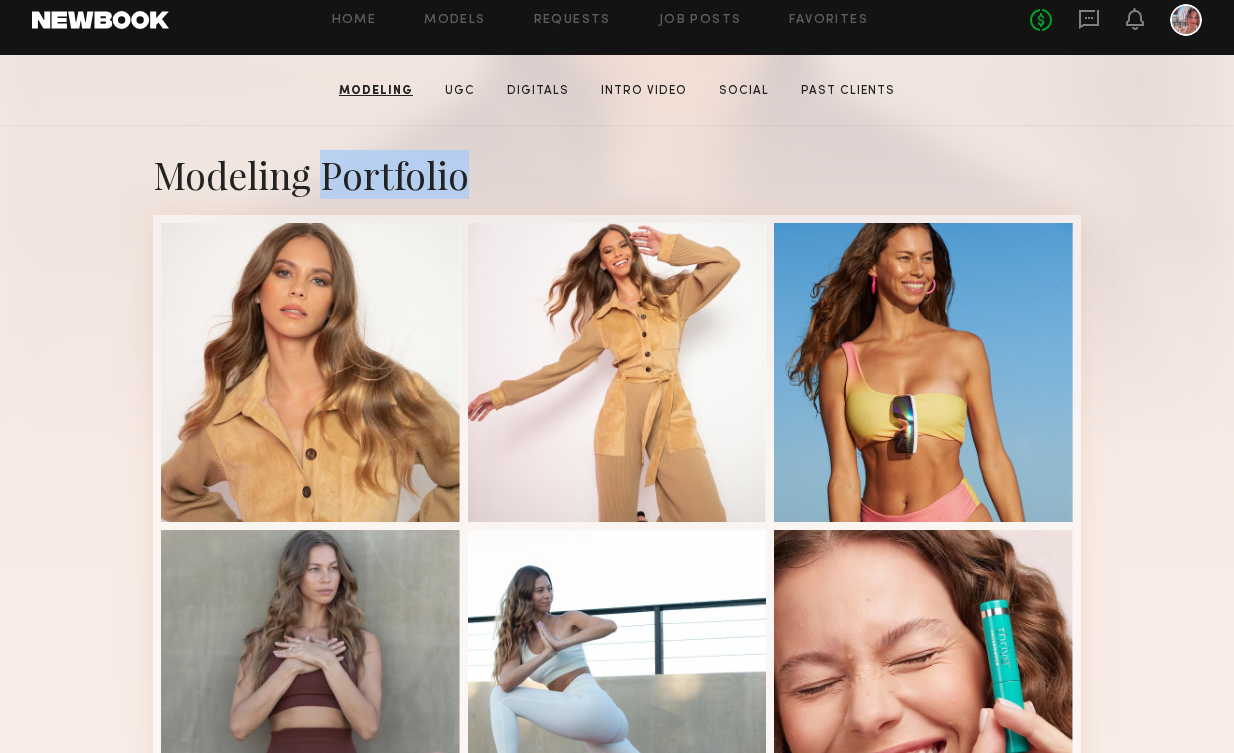 drag, startPoint x: 463, startPoint y: 177, endPoint x: 323, endPoint y: 173, distance: 140.05713 